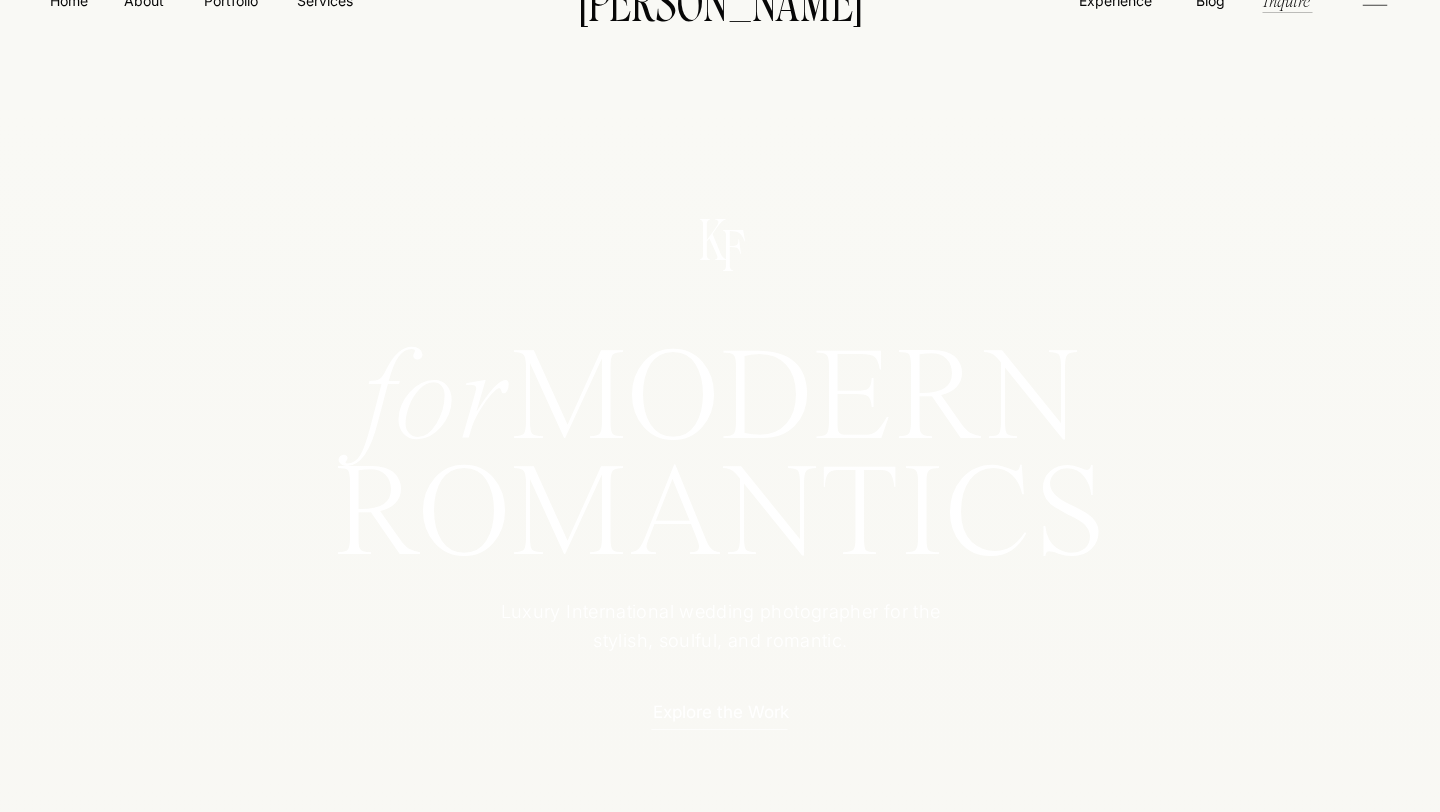 scroll, scrollTop: 0, scrollLeft: 0, axis: both 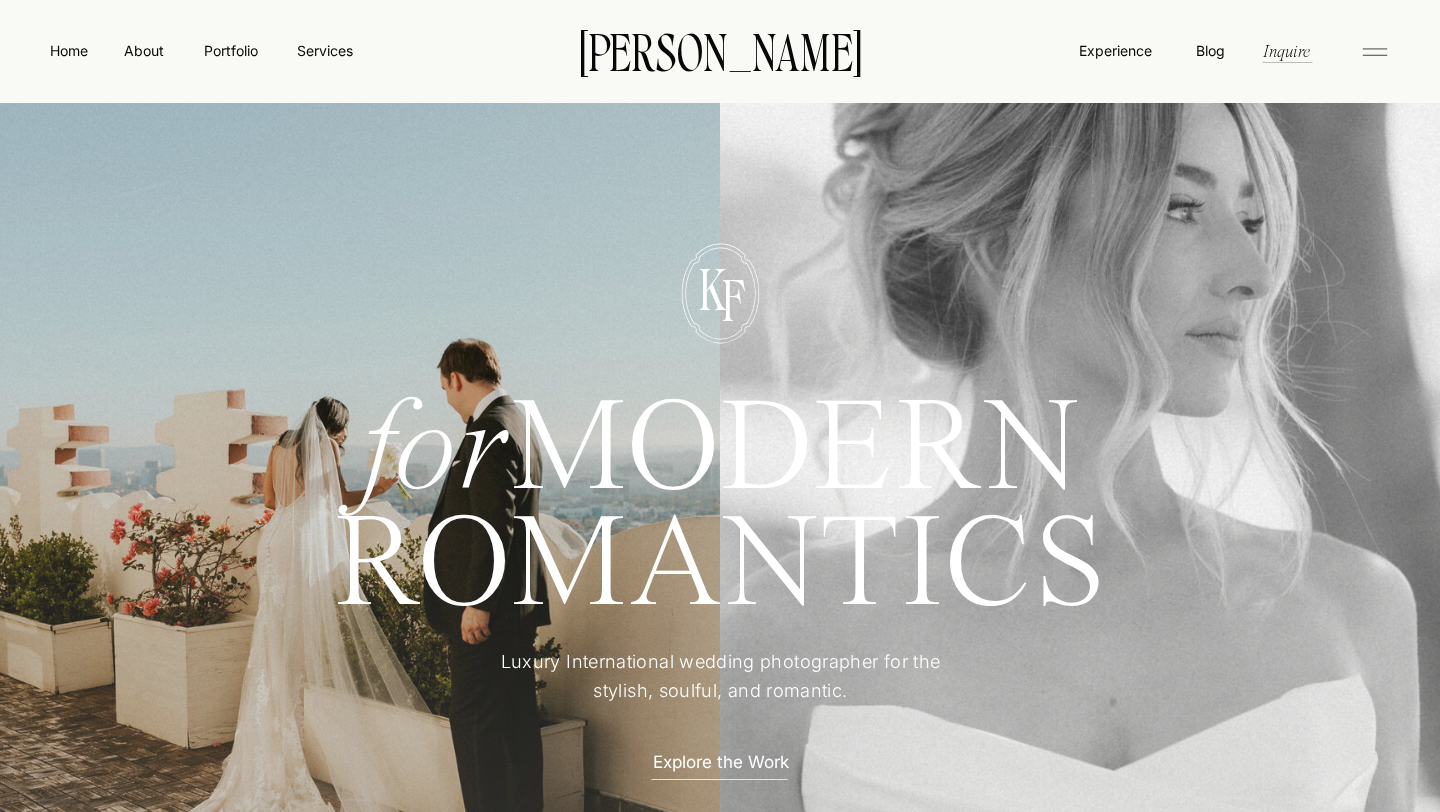 click on "Explore the Work" at bounding box center (720, 760) 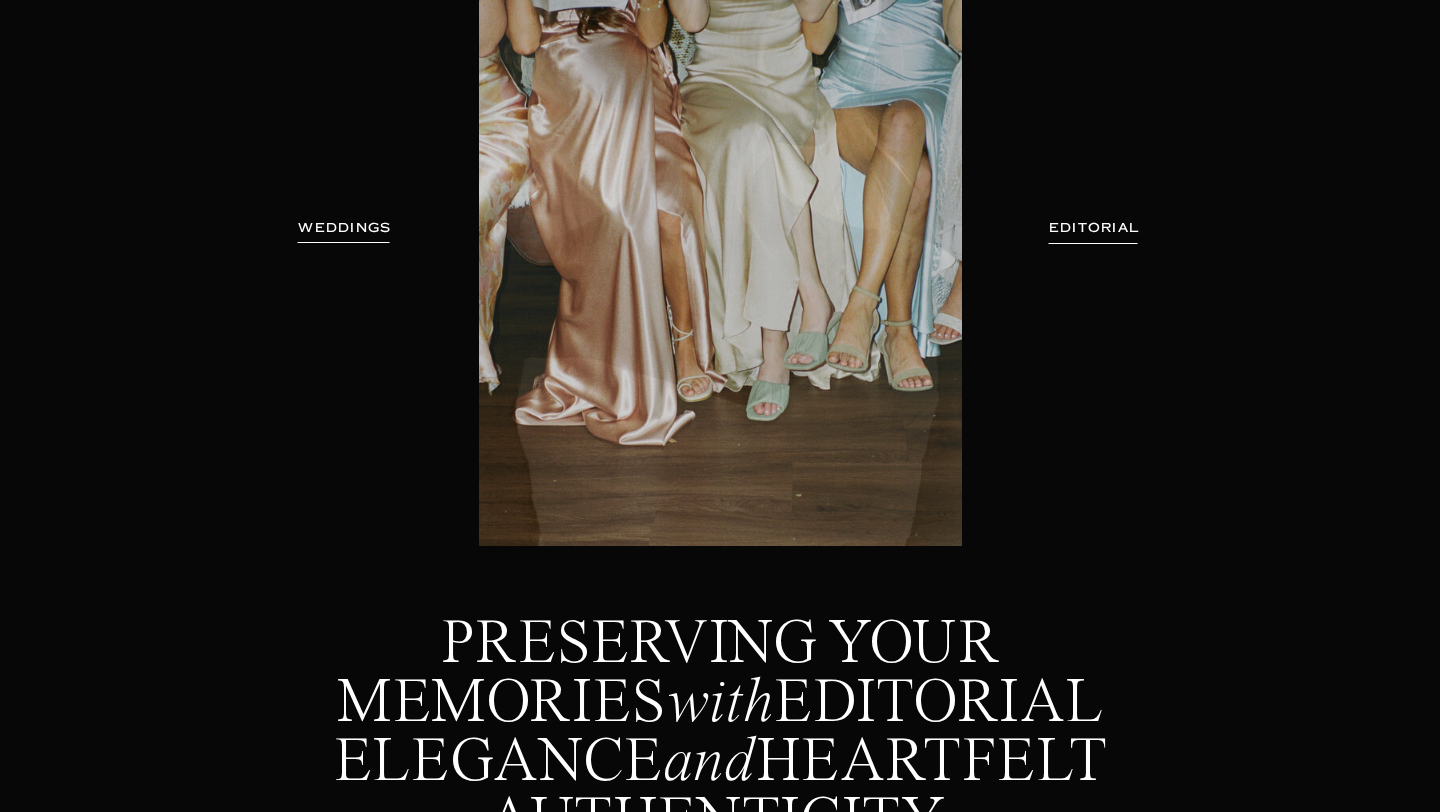 scroll, scrollTop: 0, scrollLeft: 0, axis: both 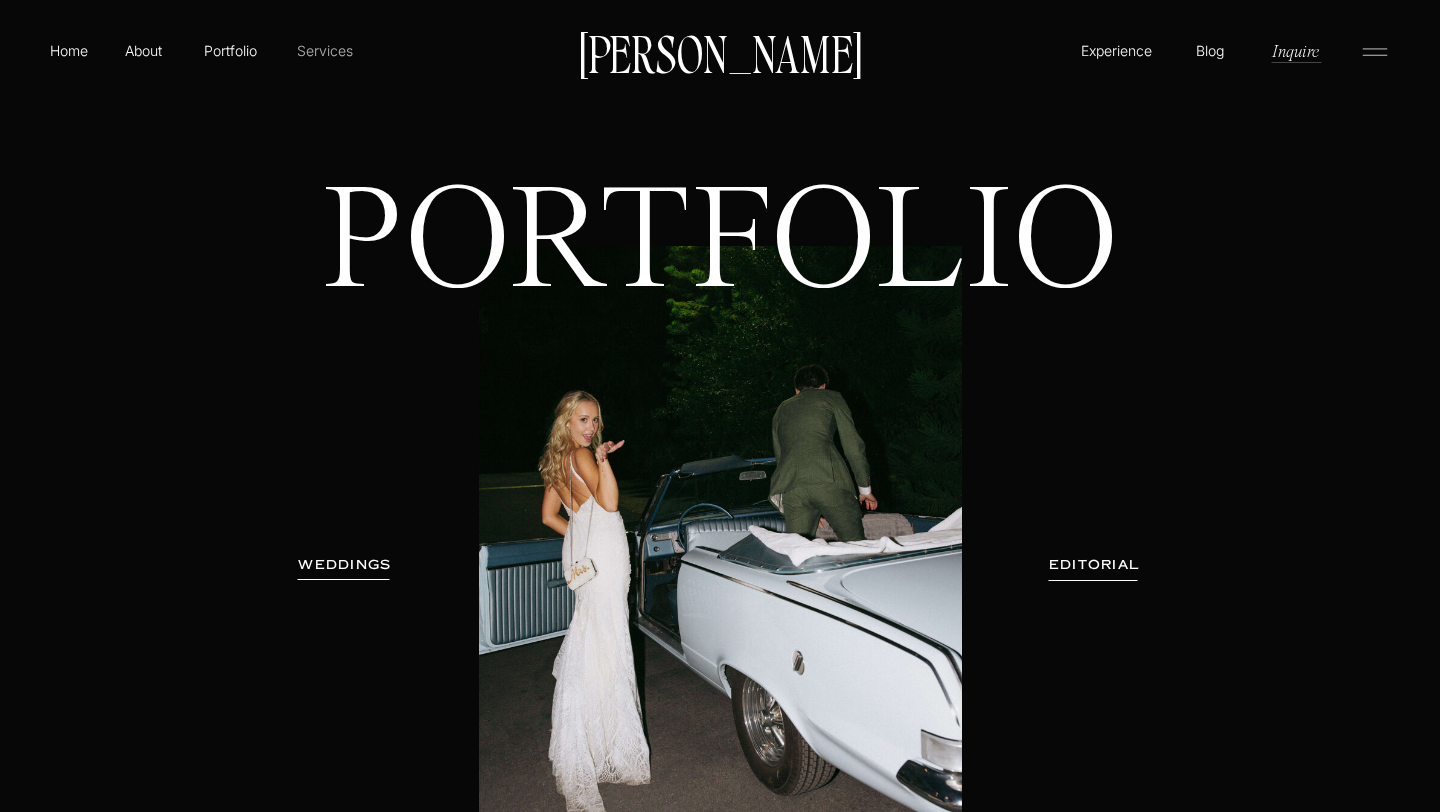 click on "Services" at bounding box center (324, 50) 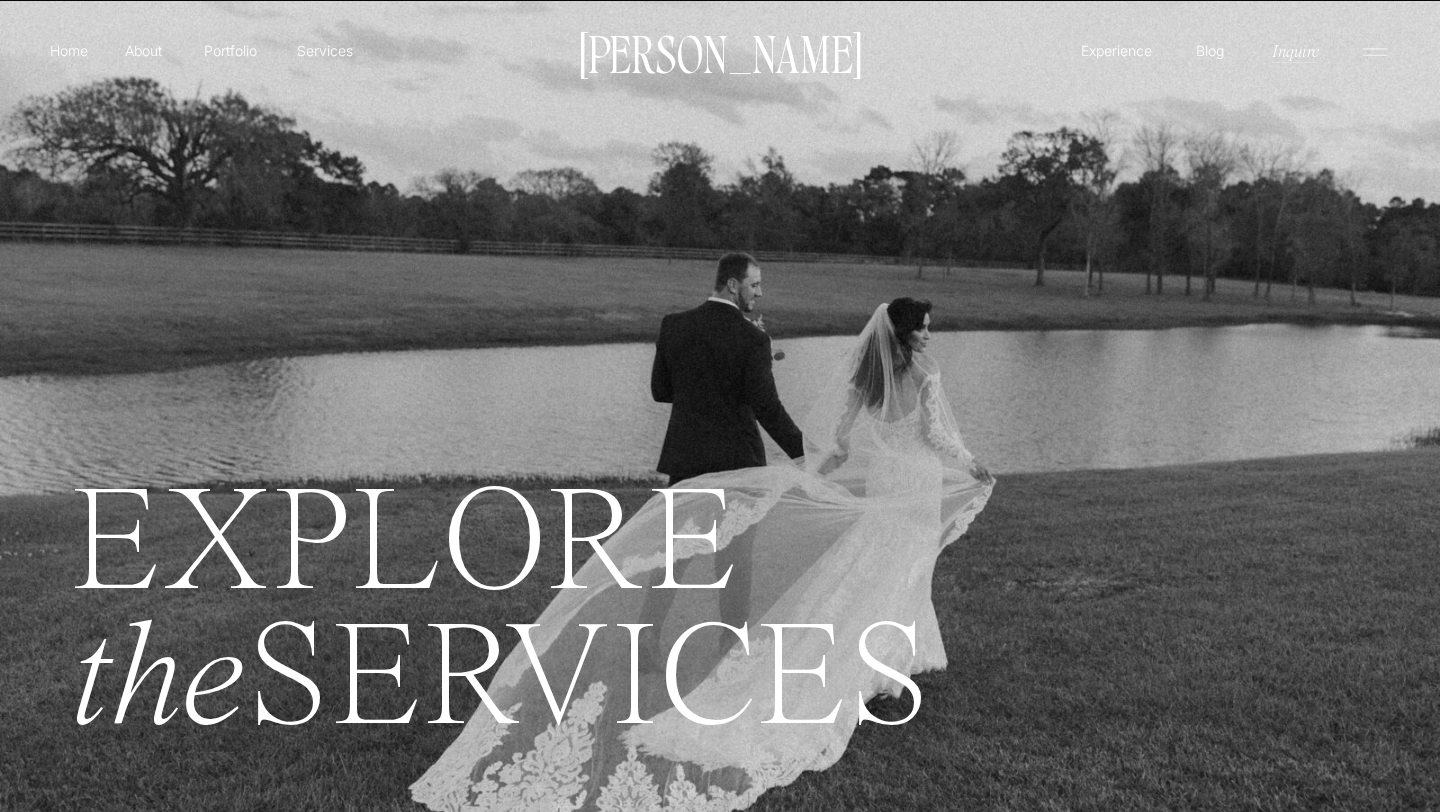 scroll, scrollTop: 0, scrollLeft: 0, axis: both 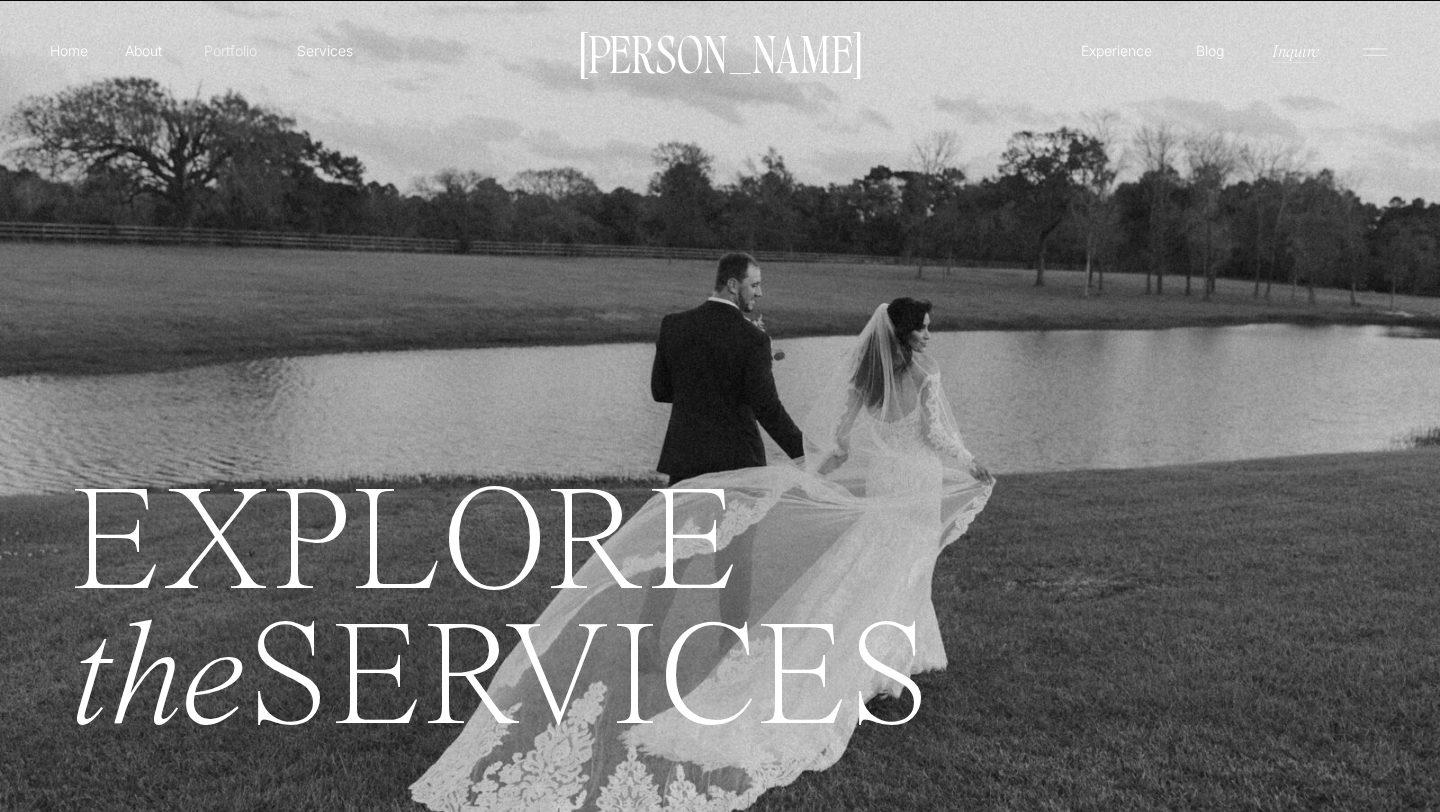 click on "Portfolio" at bounding box center [230, 50] 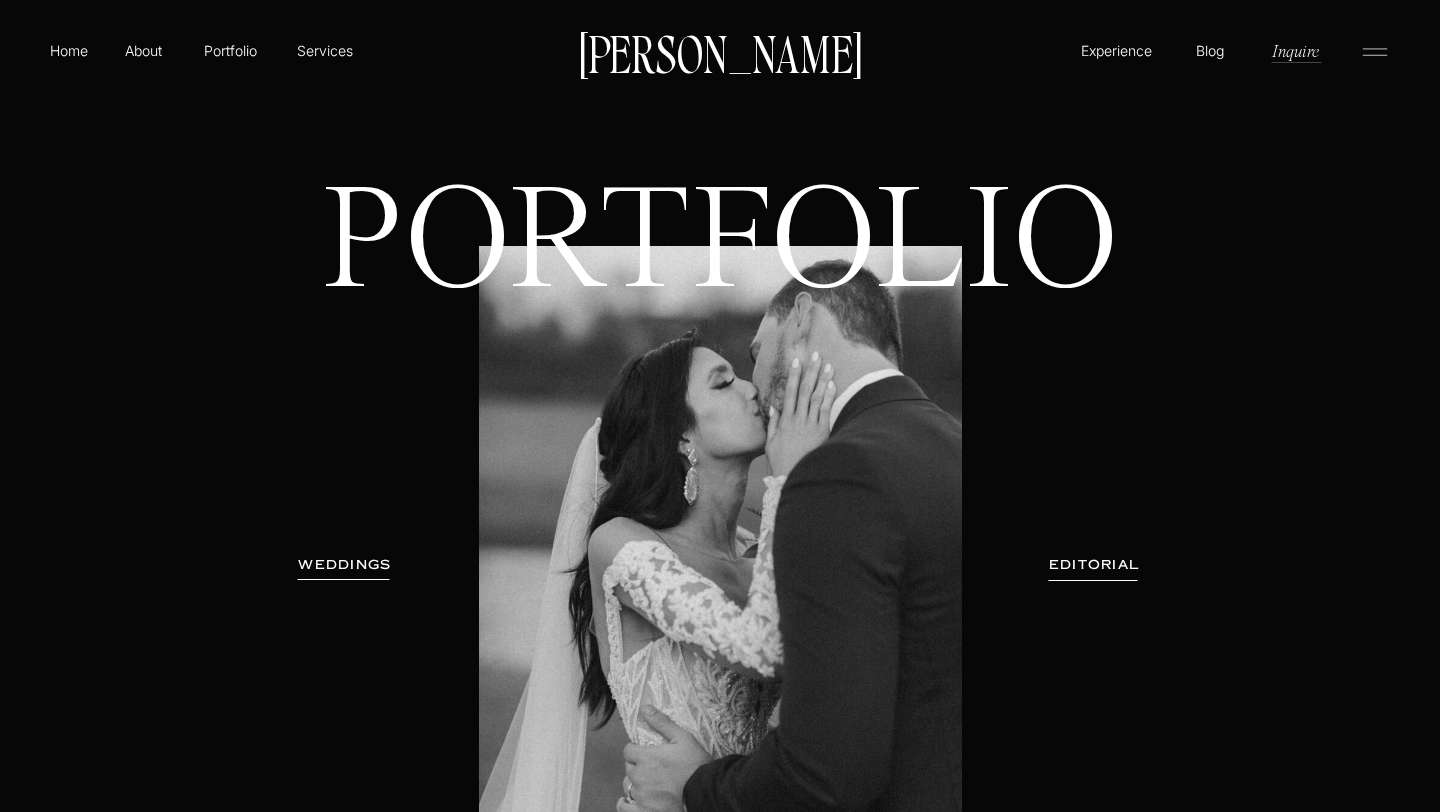 scroll, scrollTop: 0, scrollLeft: 0, axis: both 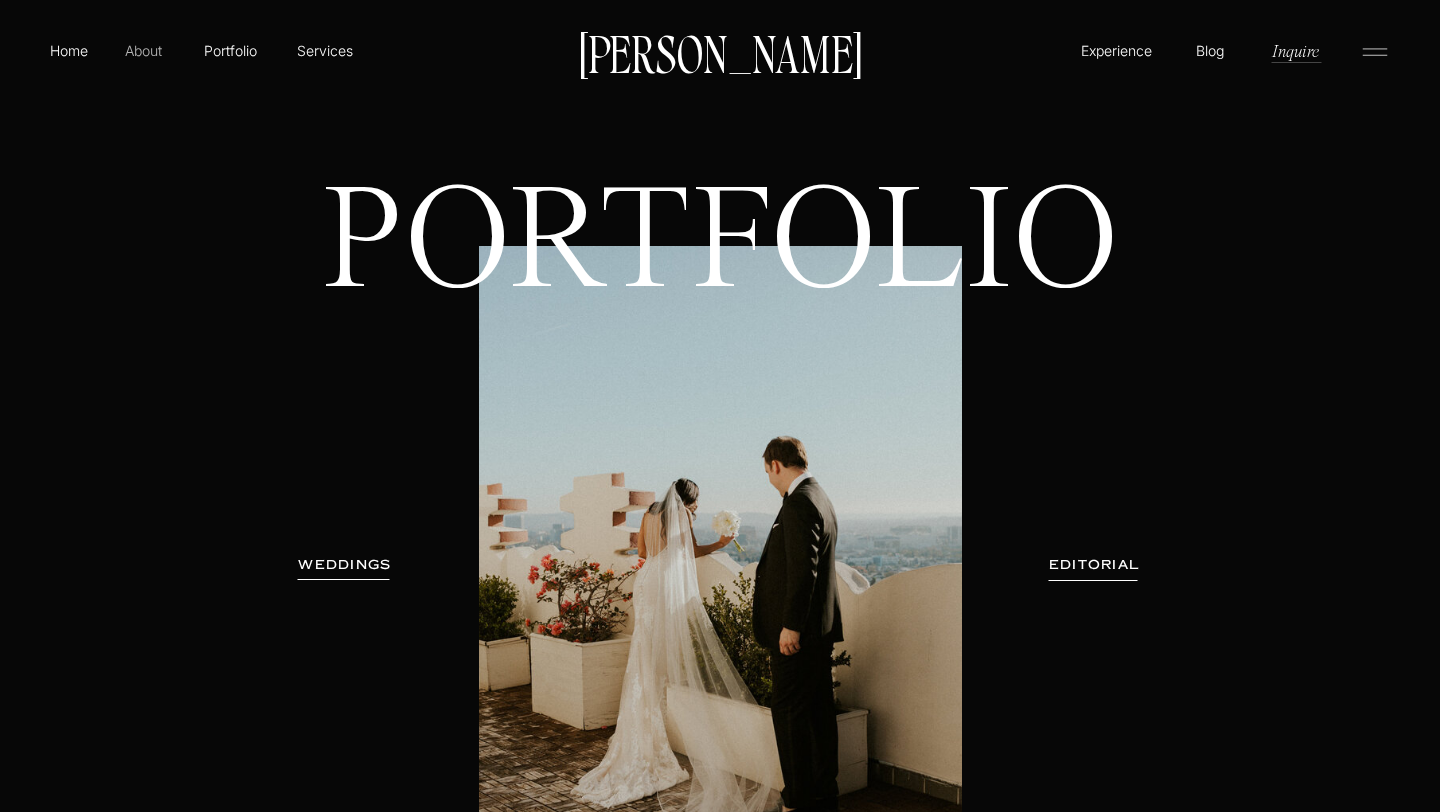 click on "About" at bounding box center [143, 50] 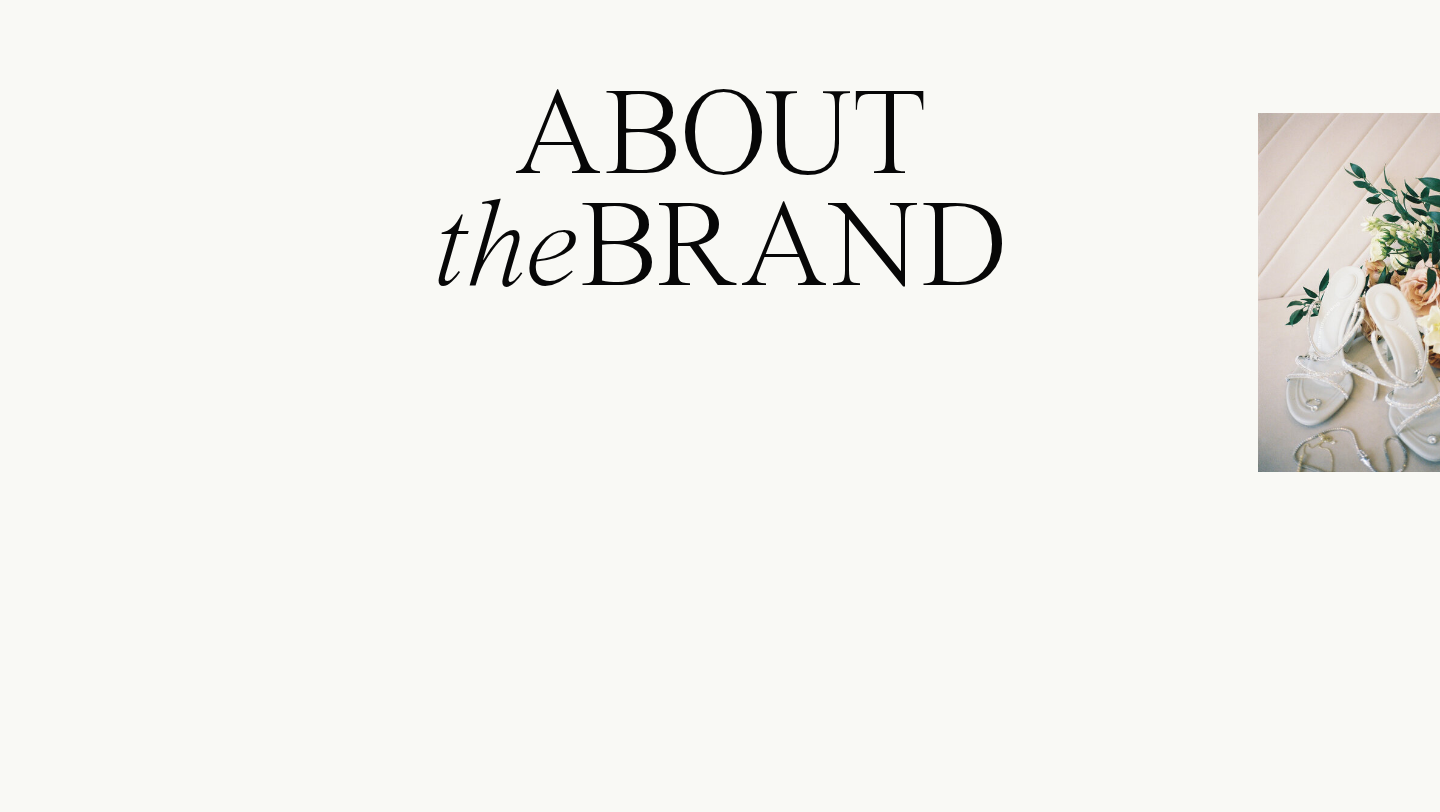 scroll, scrollTop: 0, scrollLeft: 0, axis: both 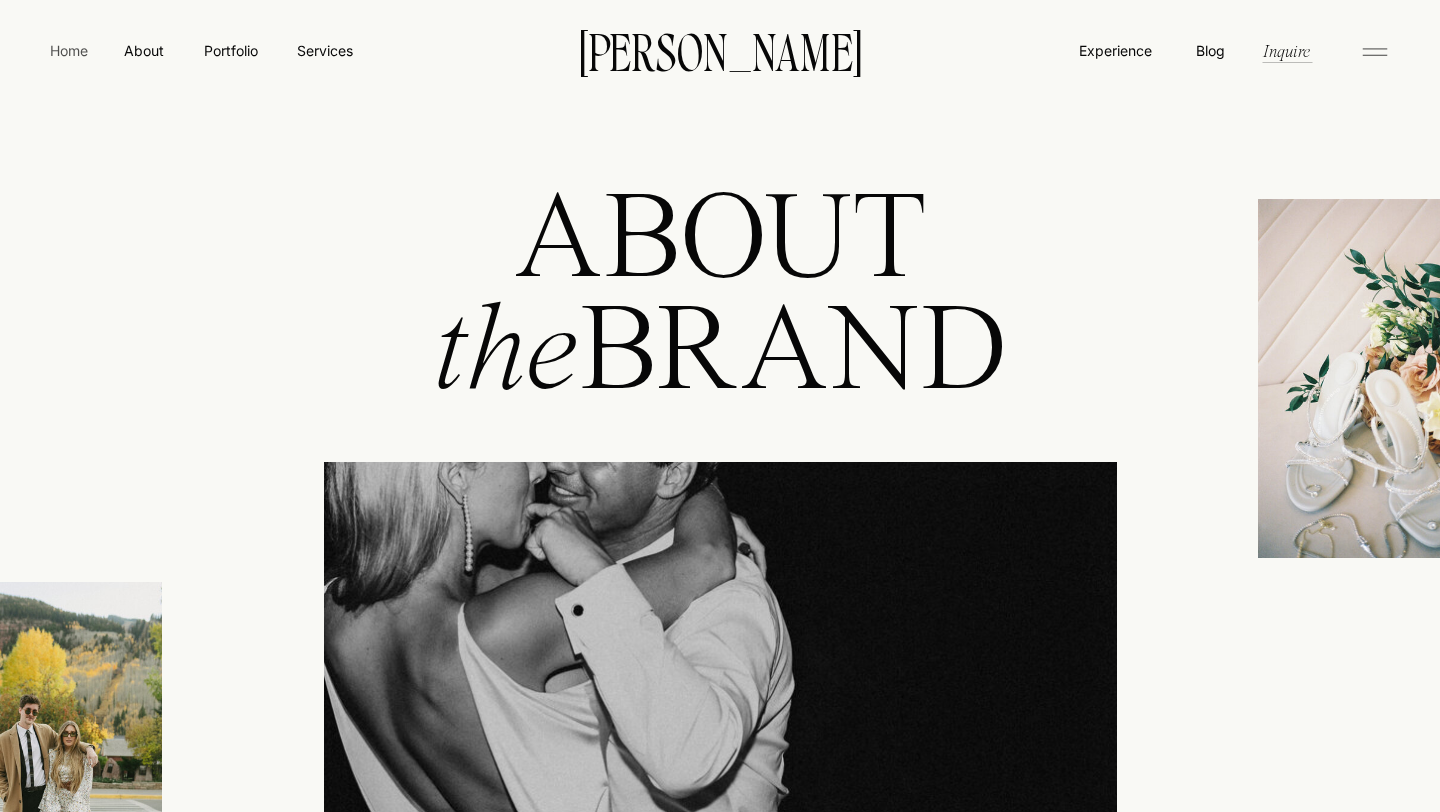 click on "Home" at bounding box center (69, 50) 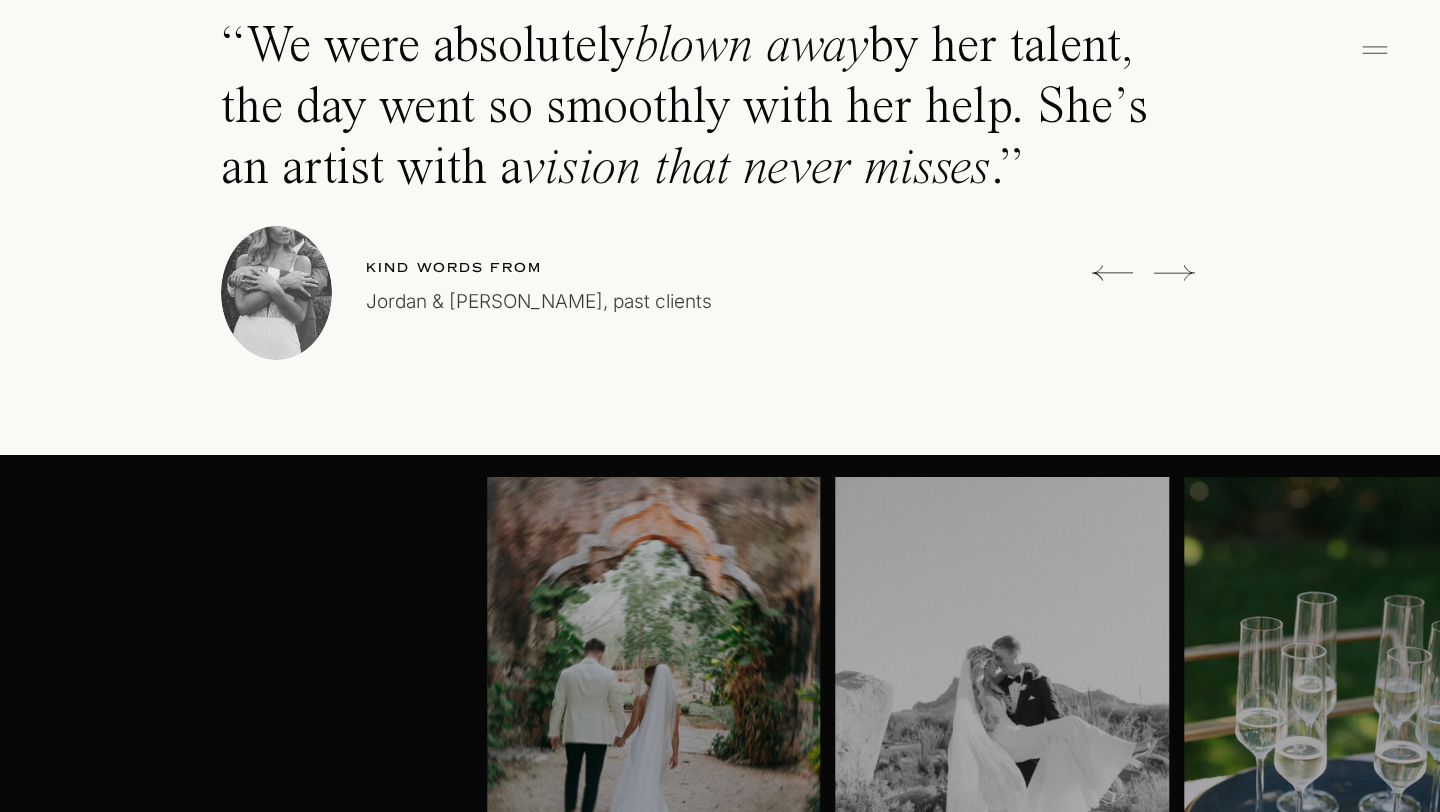 scroll, scrollTop: 5851, scrollLeft: 0, axis: vertical 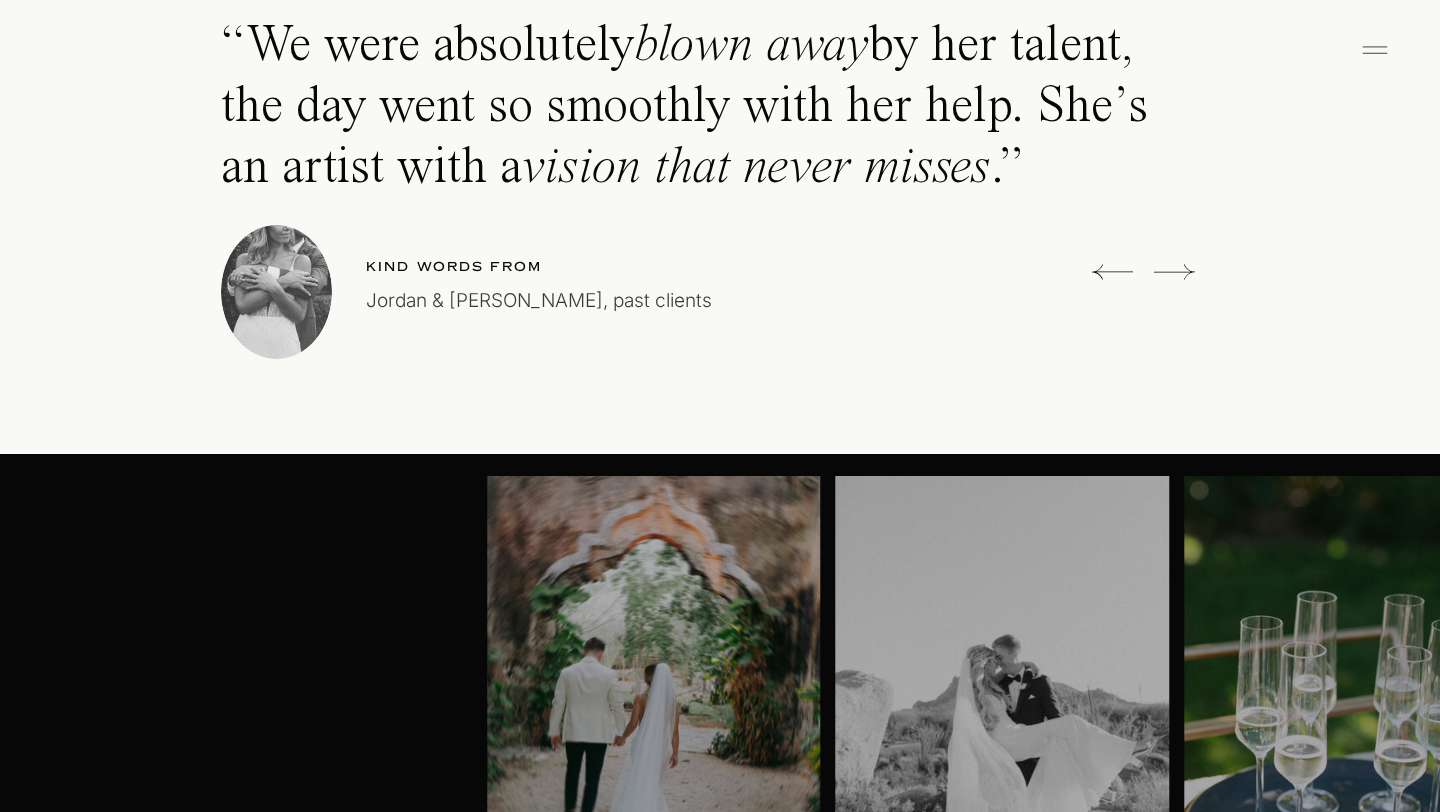 click 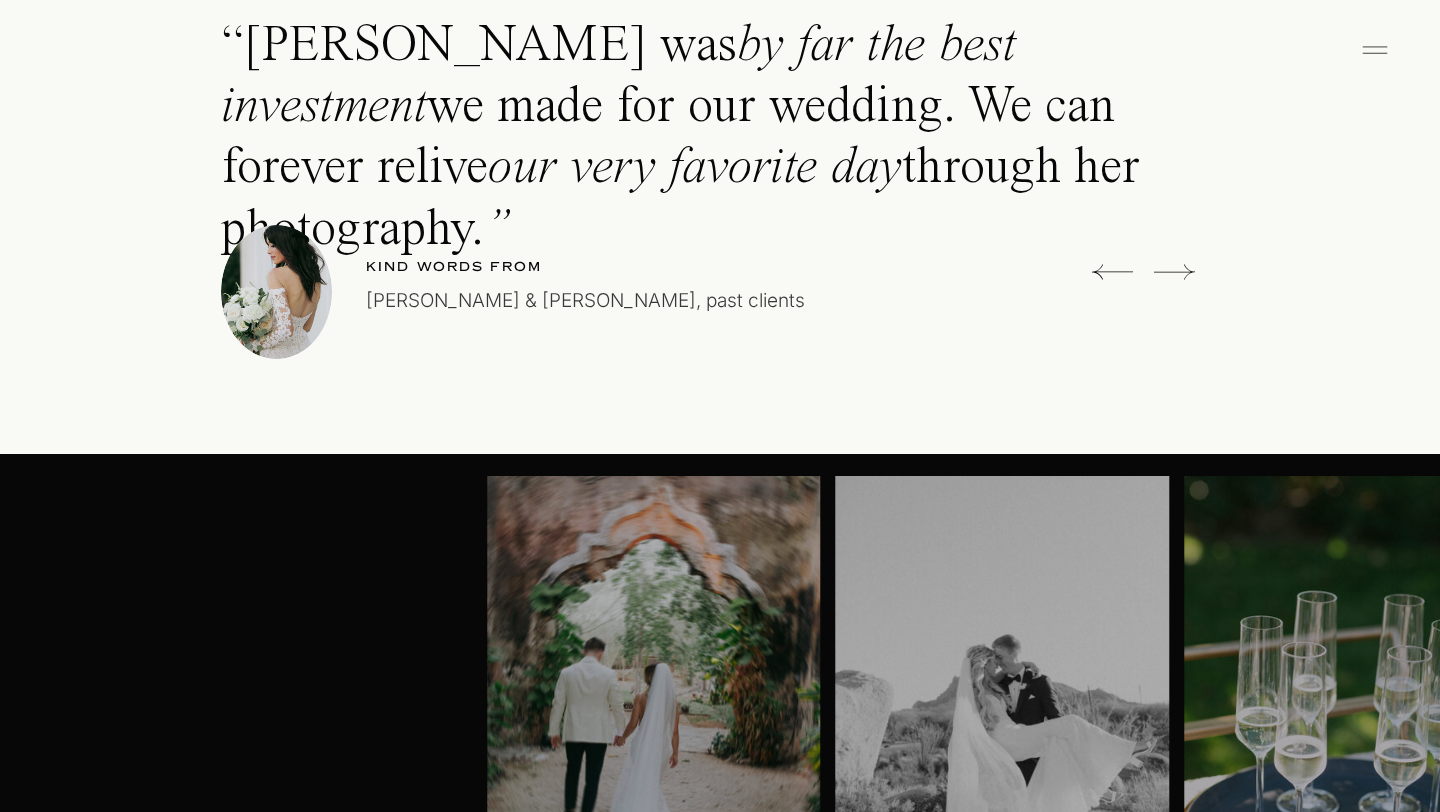 click 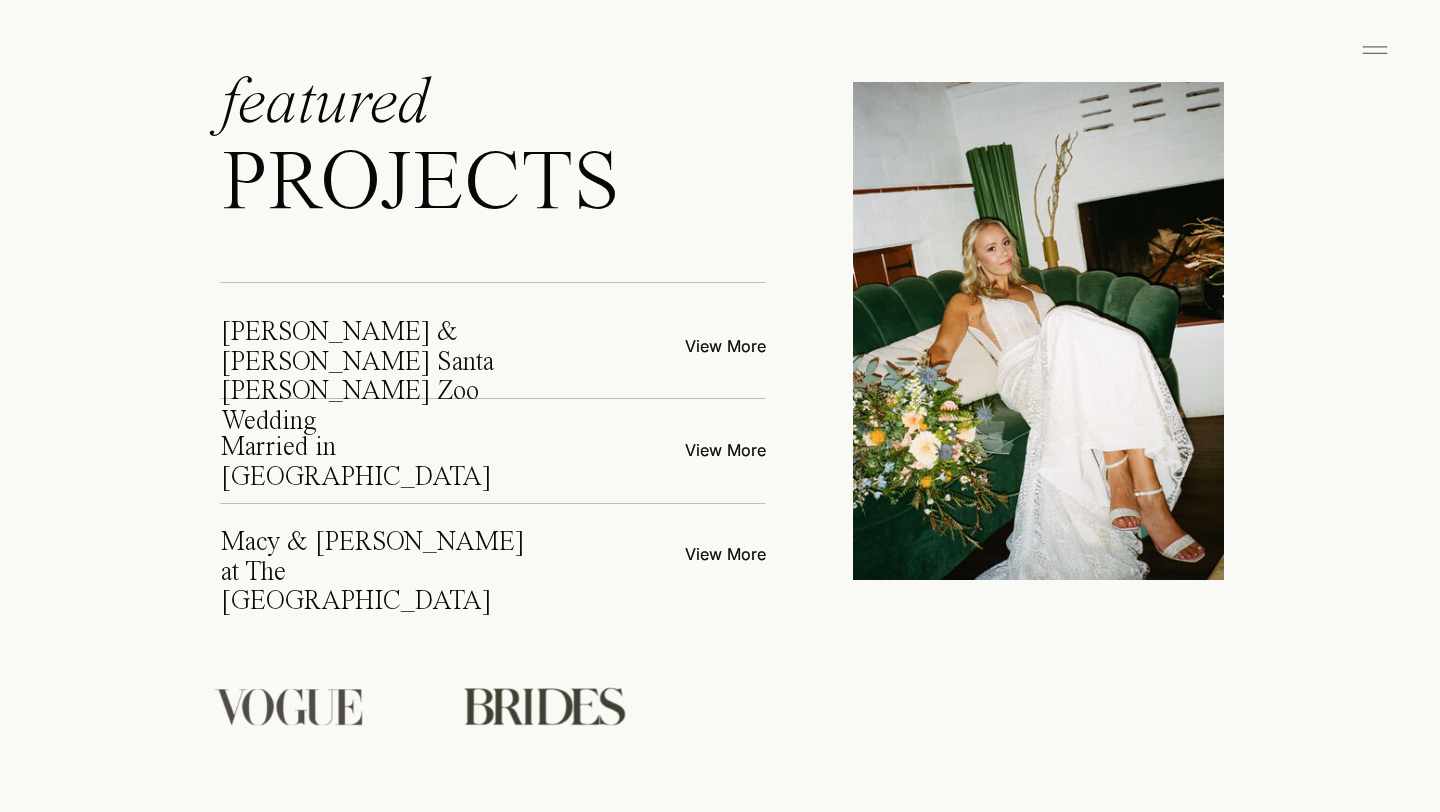 scroll, scrollTop: 7418, scrollLeft: 0, axis: vertical 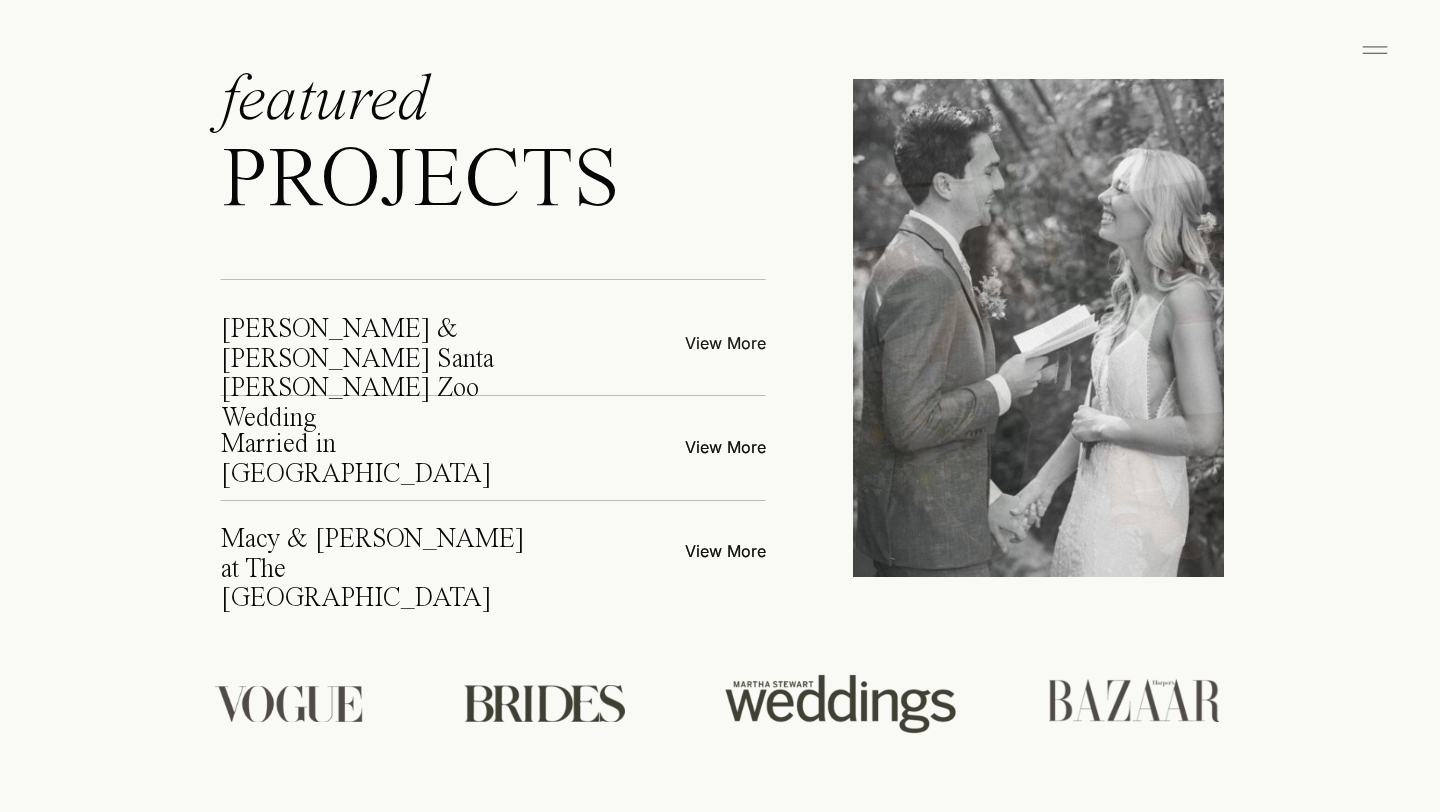 click on "View More" at bounding box center [678, 341] 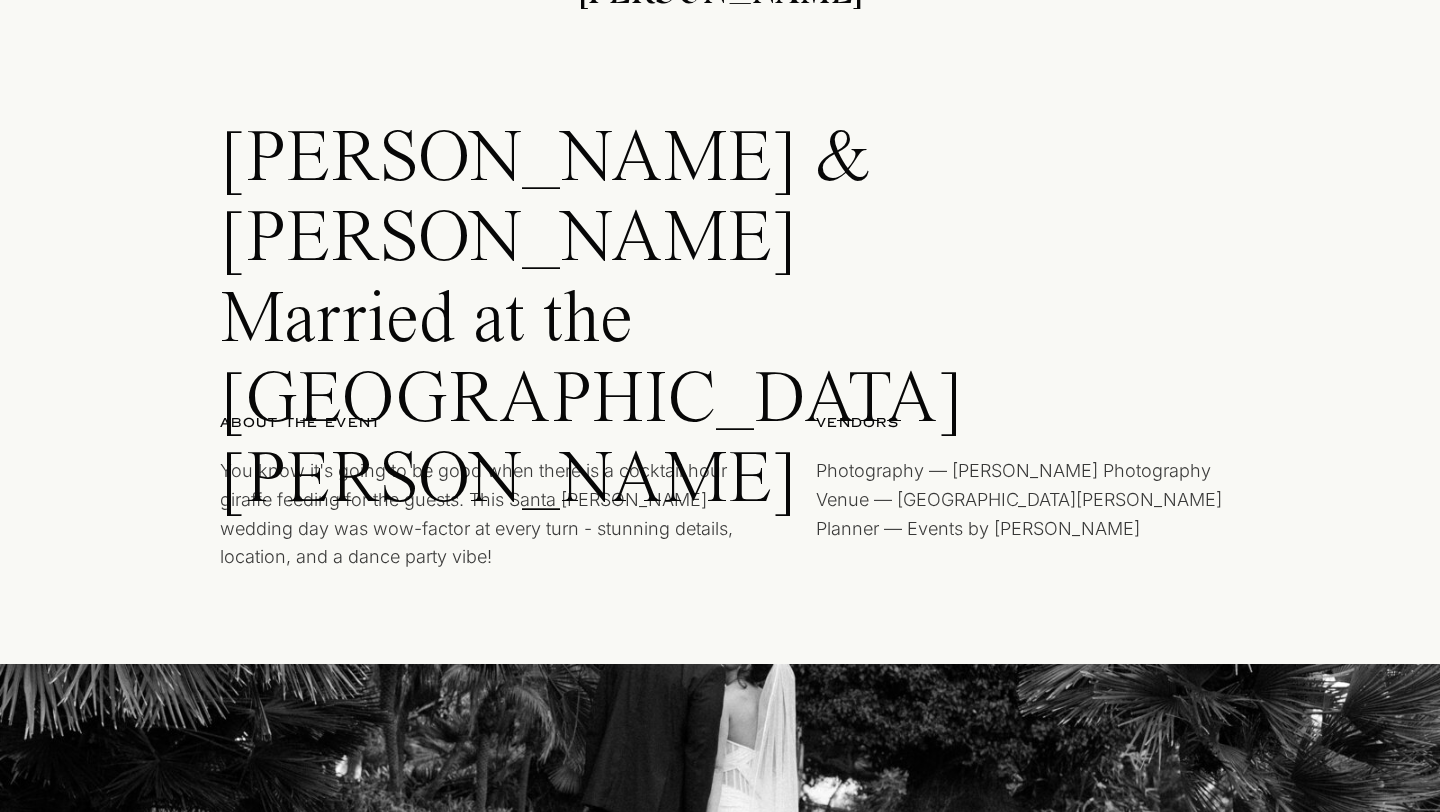 scroll, scrollTop: 0, scrollLeft: 0, axis: both 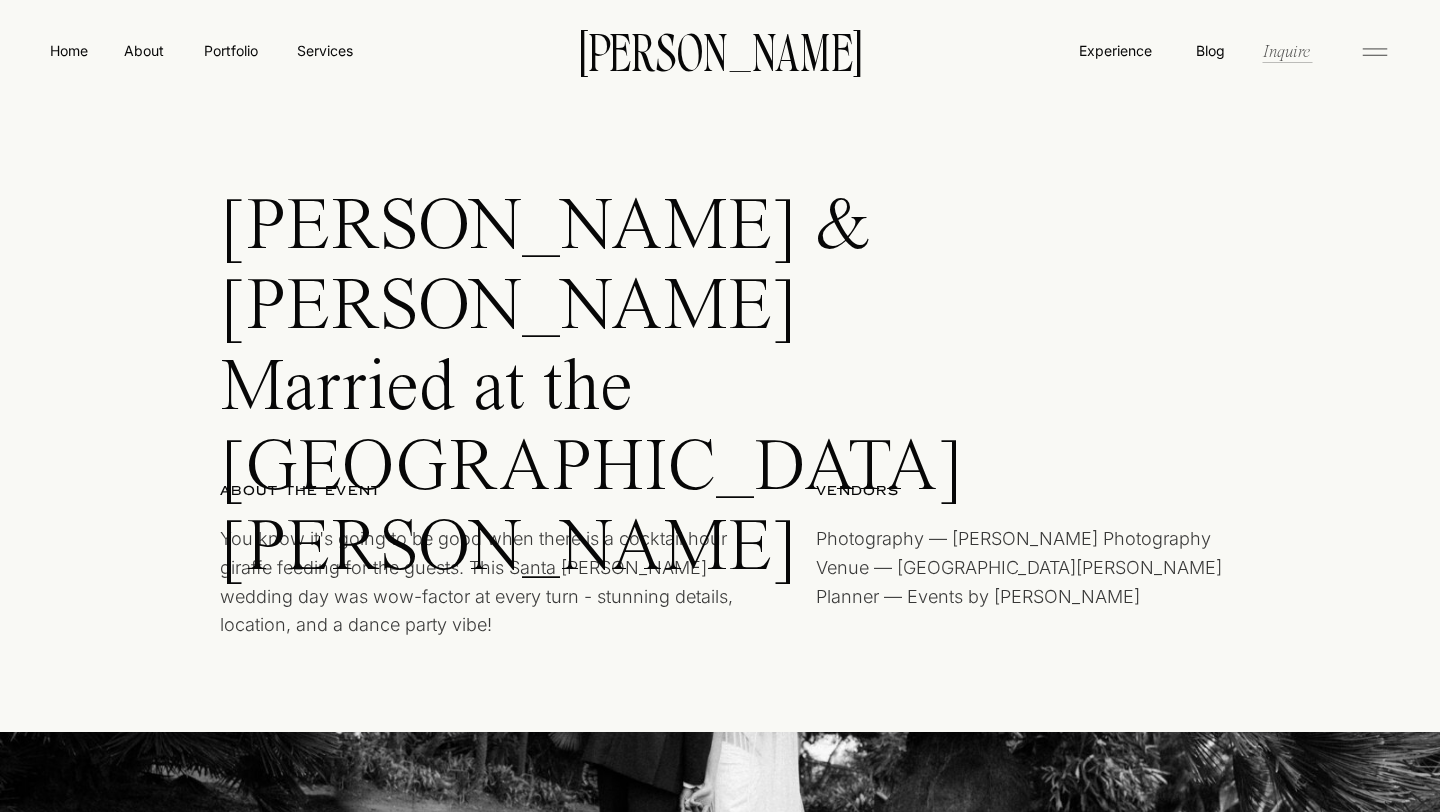 click on "Inquire" at bounding box center [1286, 50] 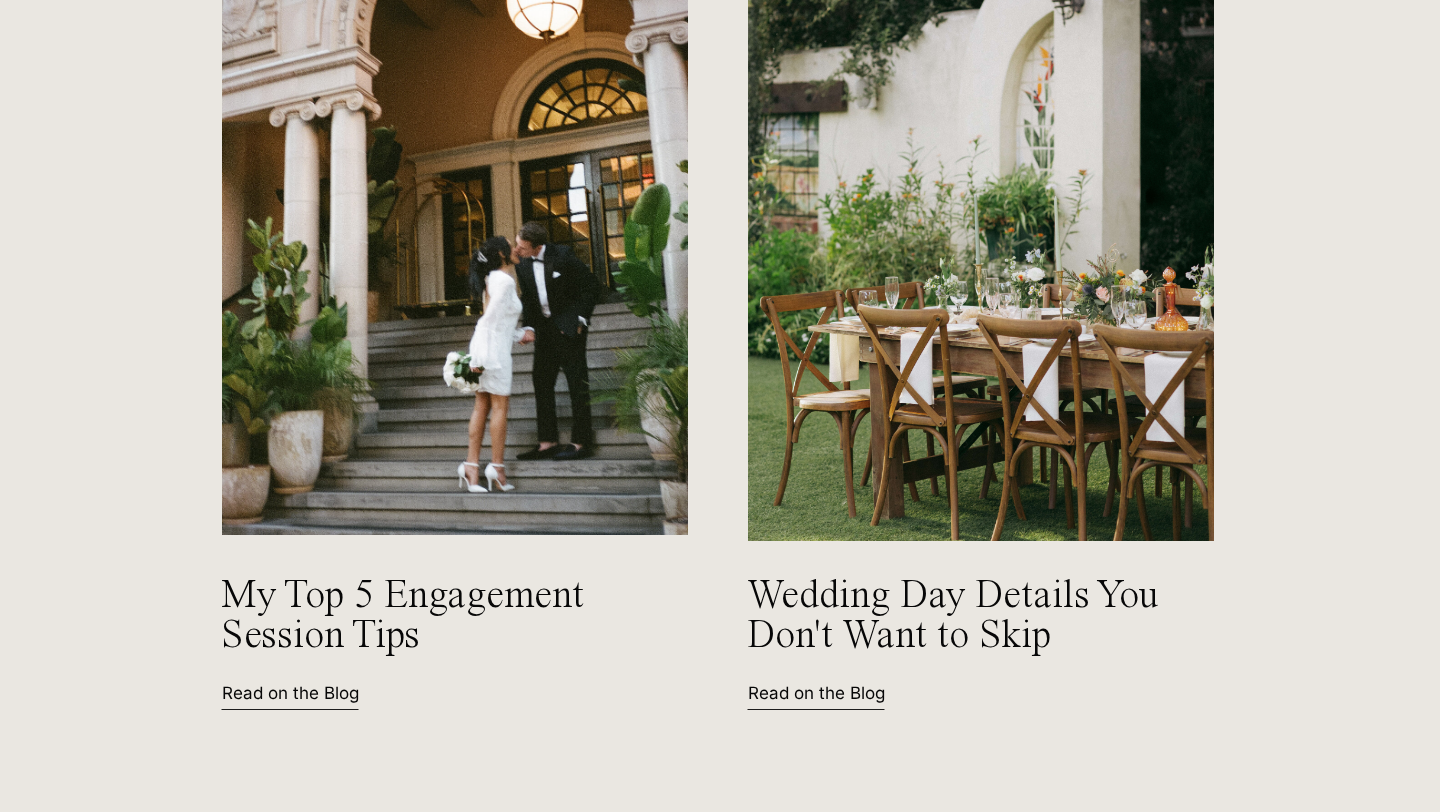 scroll, scrollTop: 0, scrollLeft: 0, axis: both 